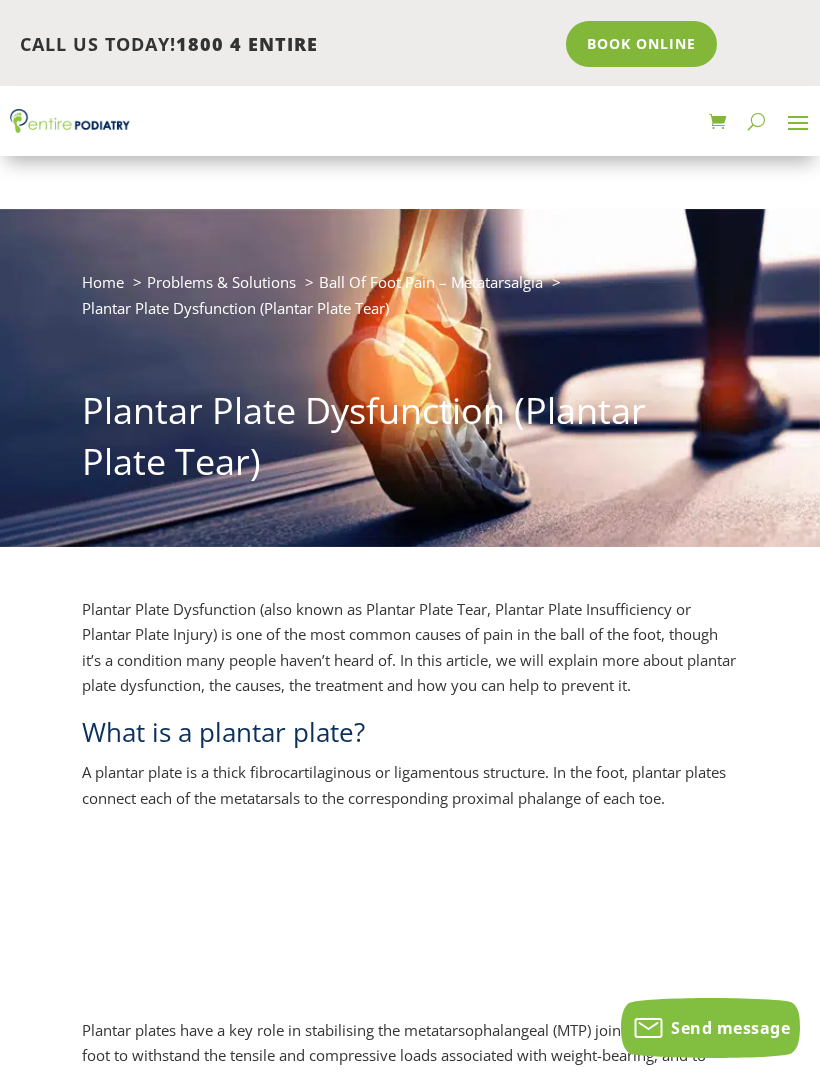 scroll, scrollTop: 2550, scrollLeft: 0, axis: vertical 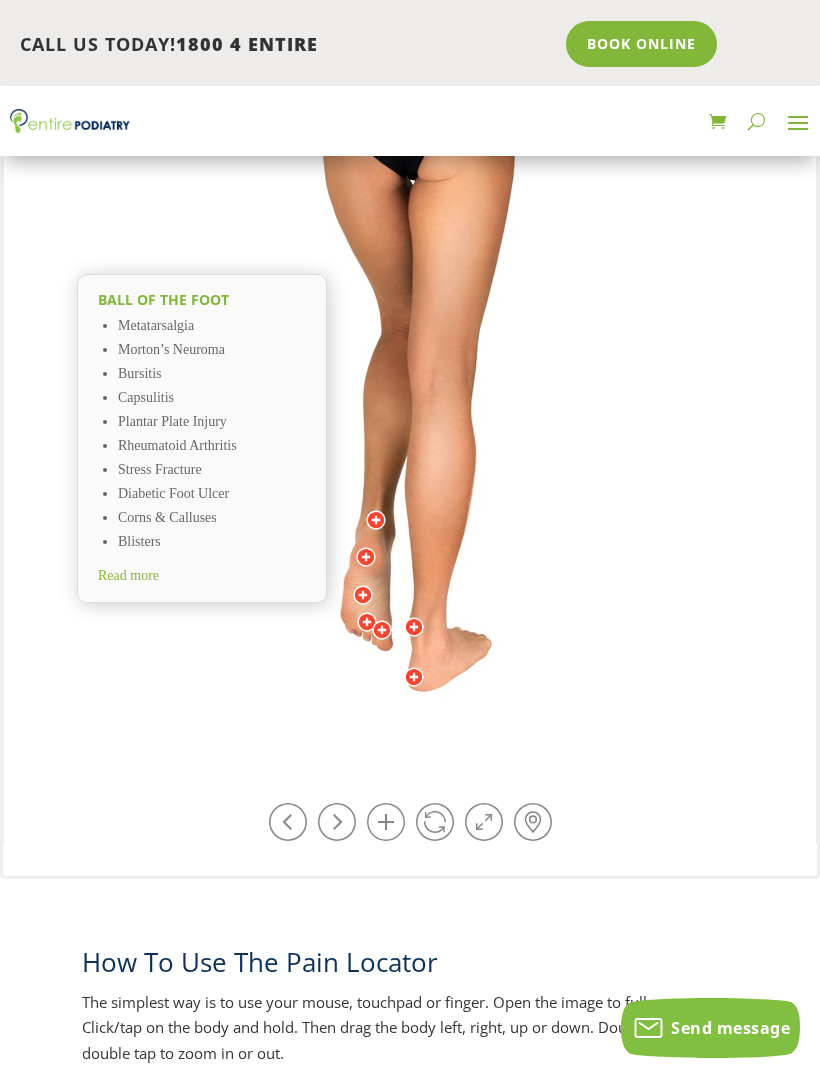 click on "Read more" at bounding box center (128, 575) 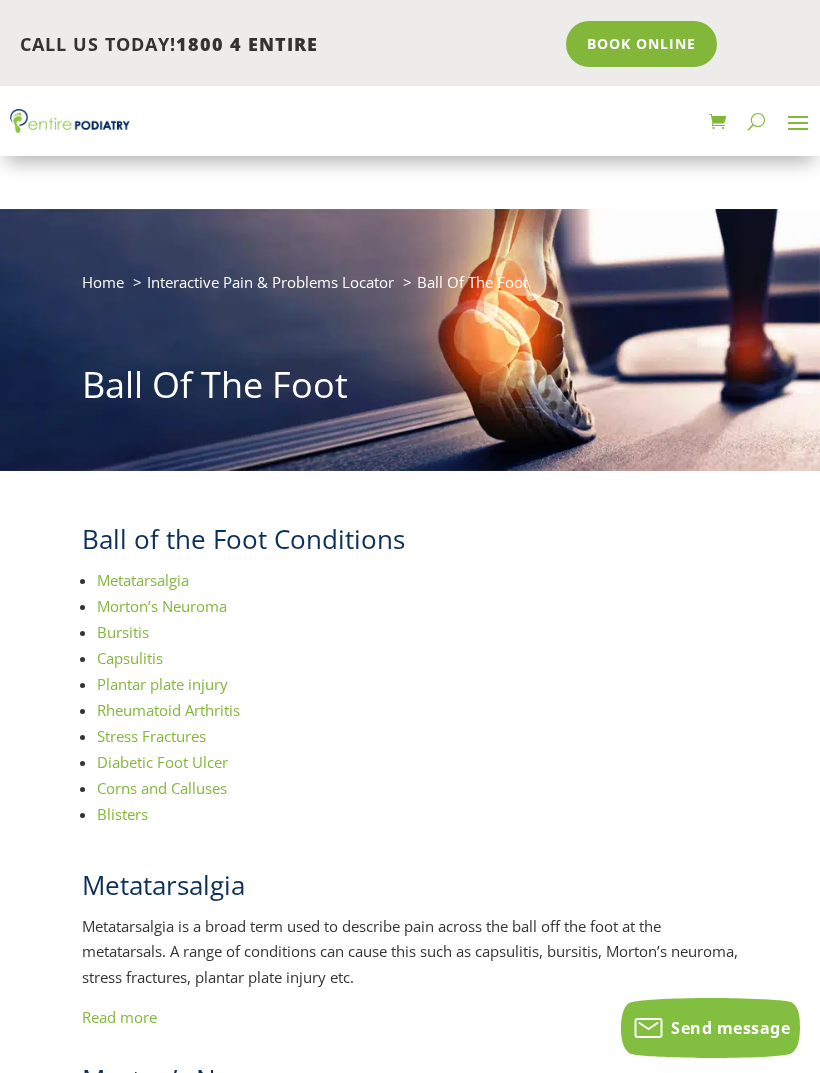 scroll, scrollTop: 684, scrollLeft: 0, axis: vertical 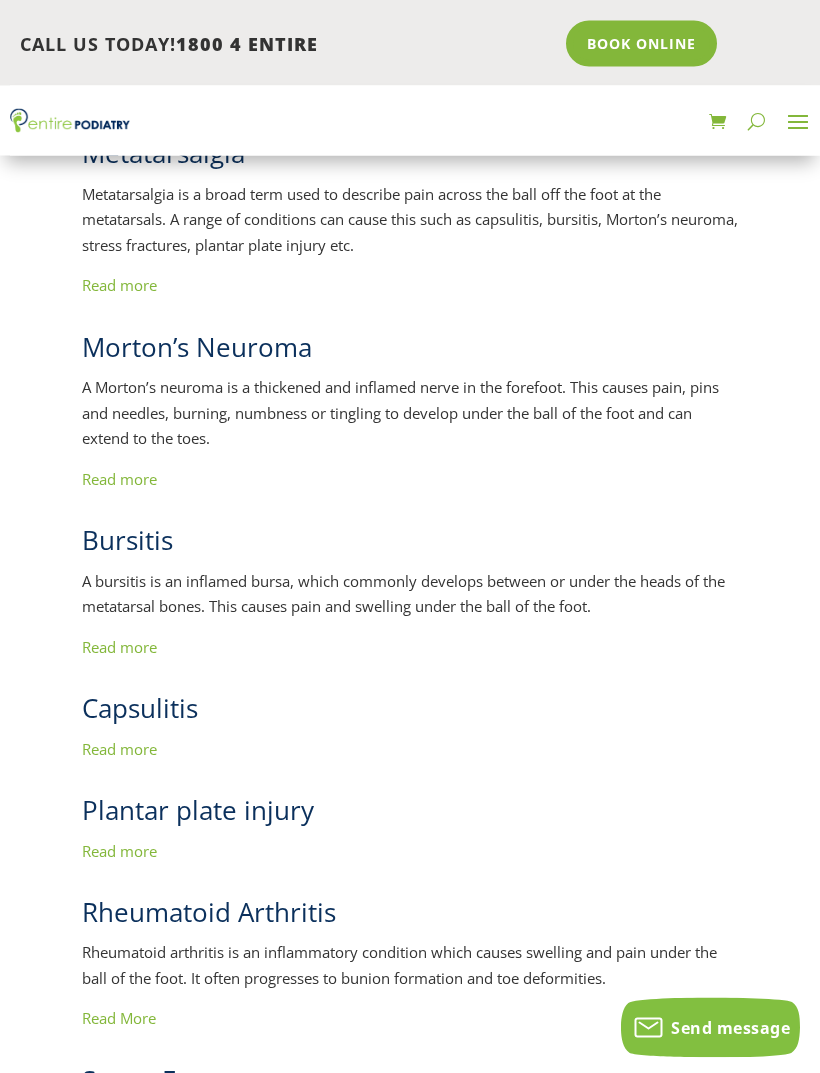 click on "Read more" at bounding box center (119, 852) 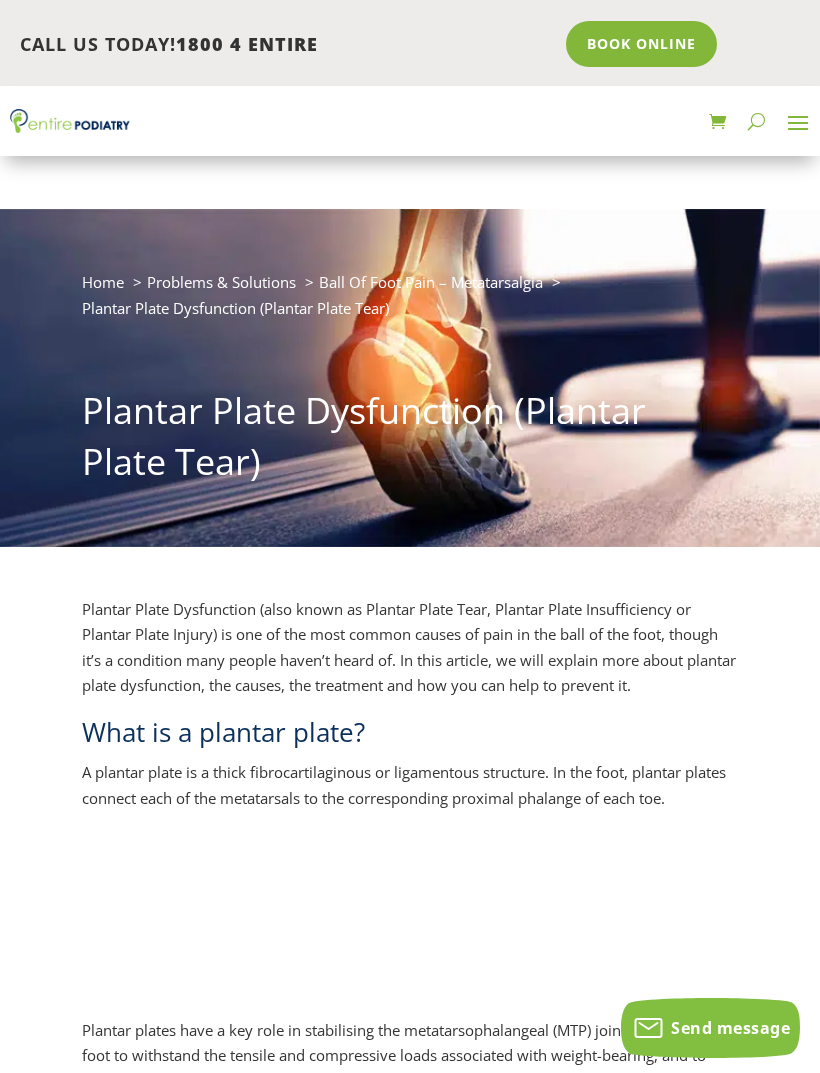 scroll, scrollTop: 280, scrollLeft: 0, axis: vertical 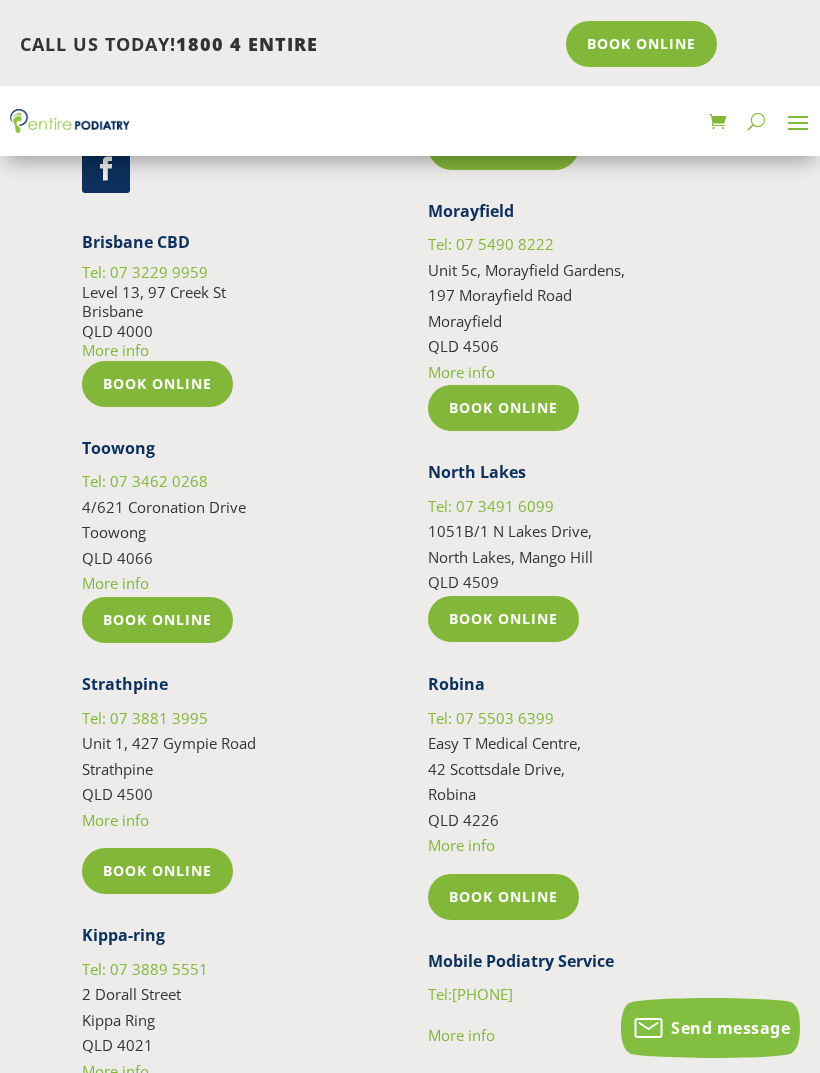 click at bounding box center [798, 122] 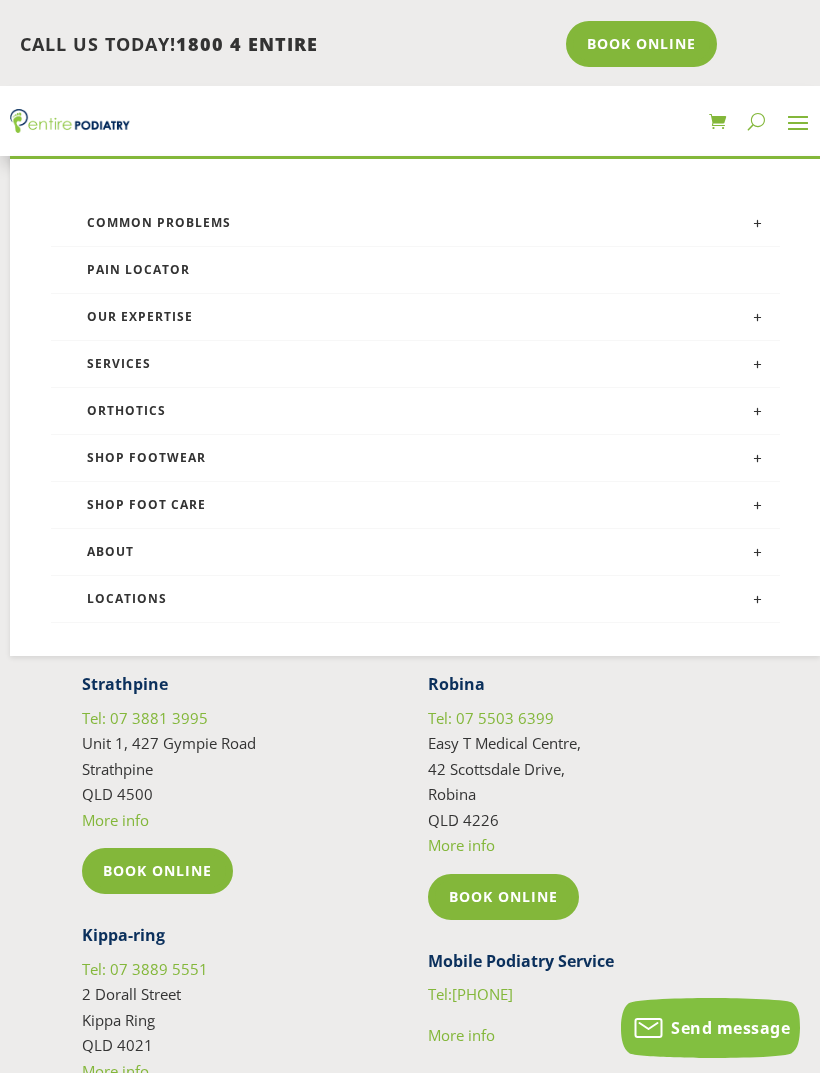 click on "Shop Footwear" at bounding box center (415, 458) 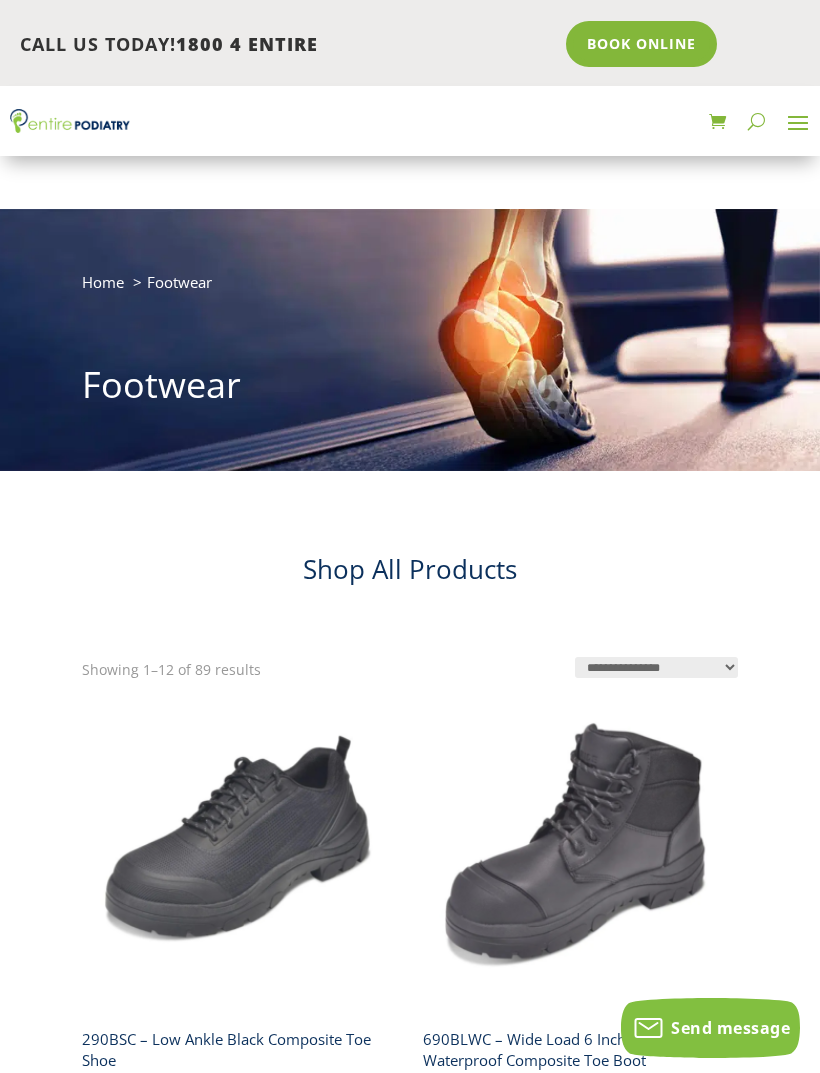 scroll, scrollTop: 493, scrollLeft: 0, axis: vertical 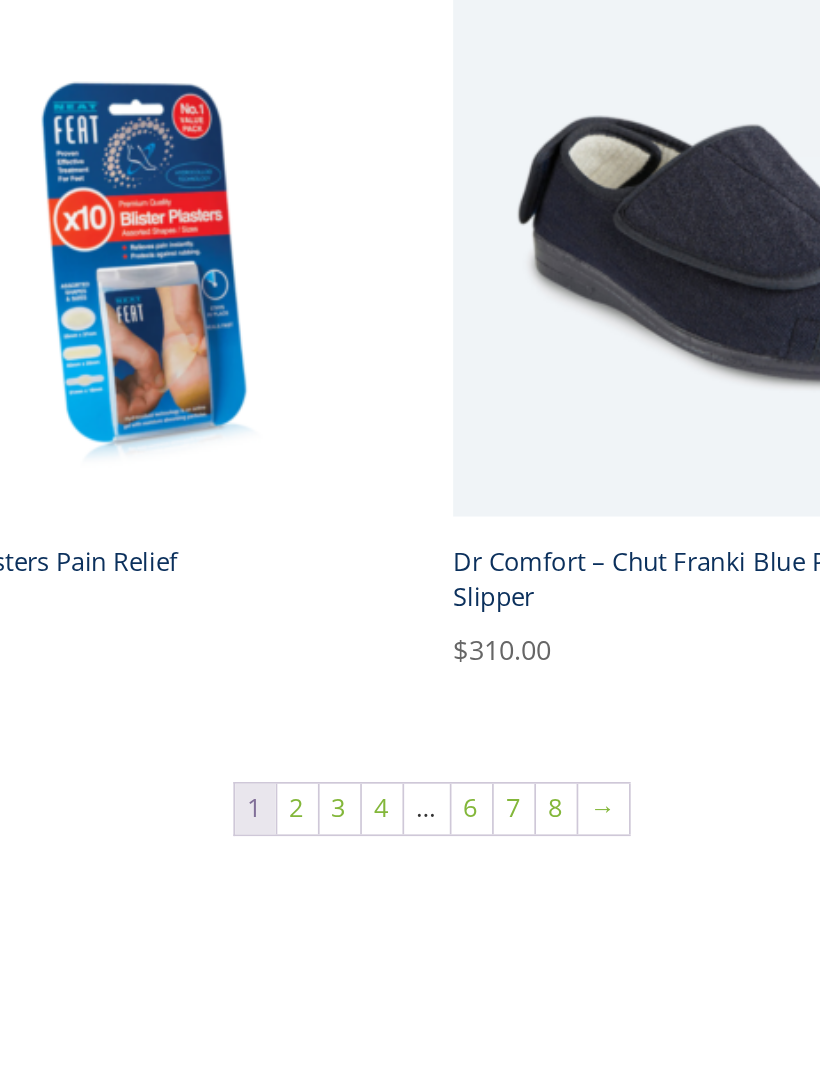 click on "2" at bounding box center [331, 778] 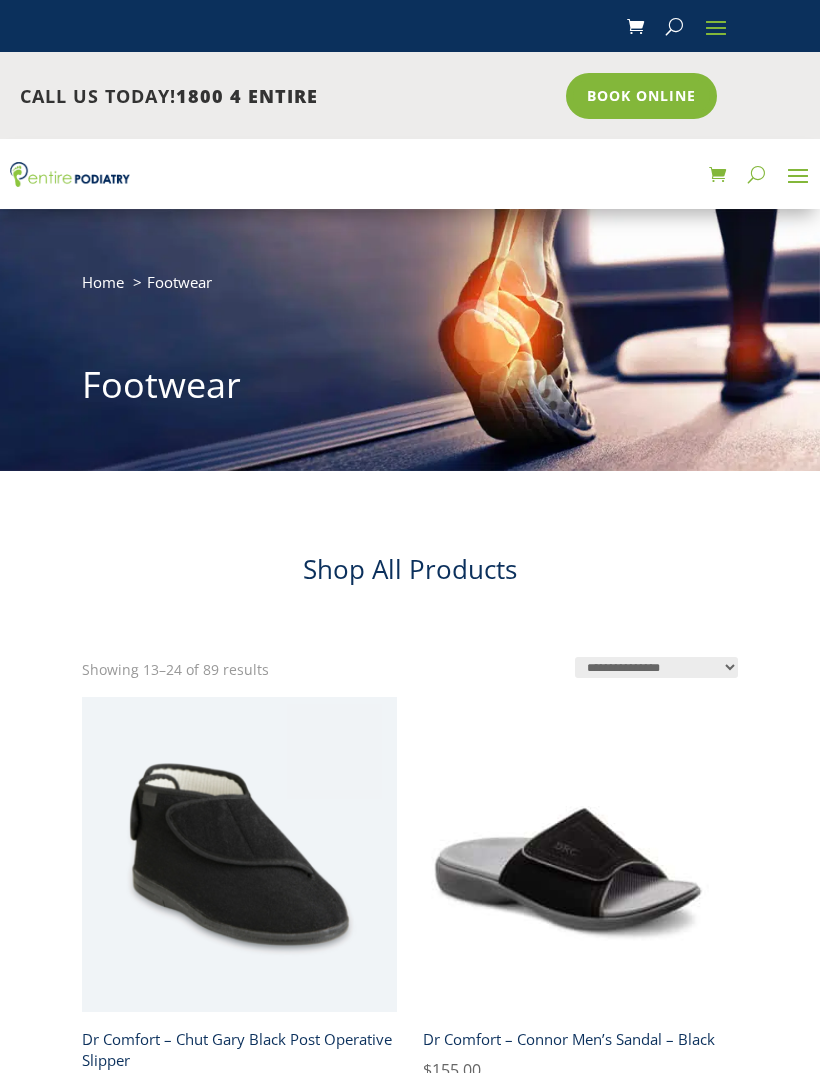 scroll, scrollTop: 0, scrollLeft: 0, axis: both 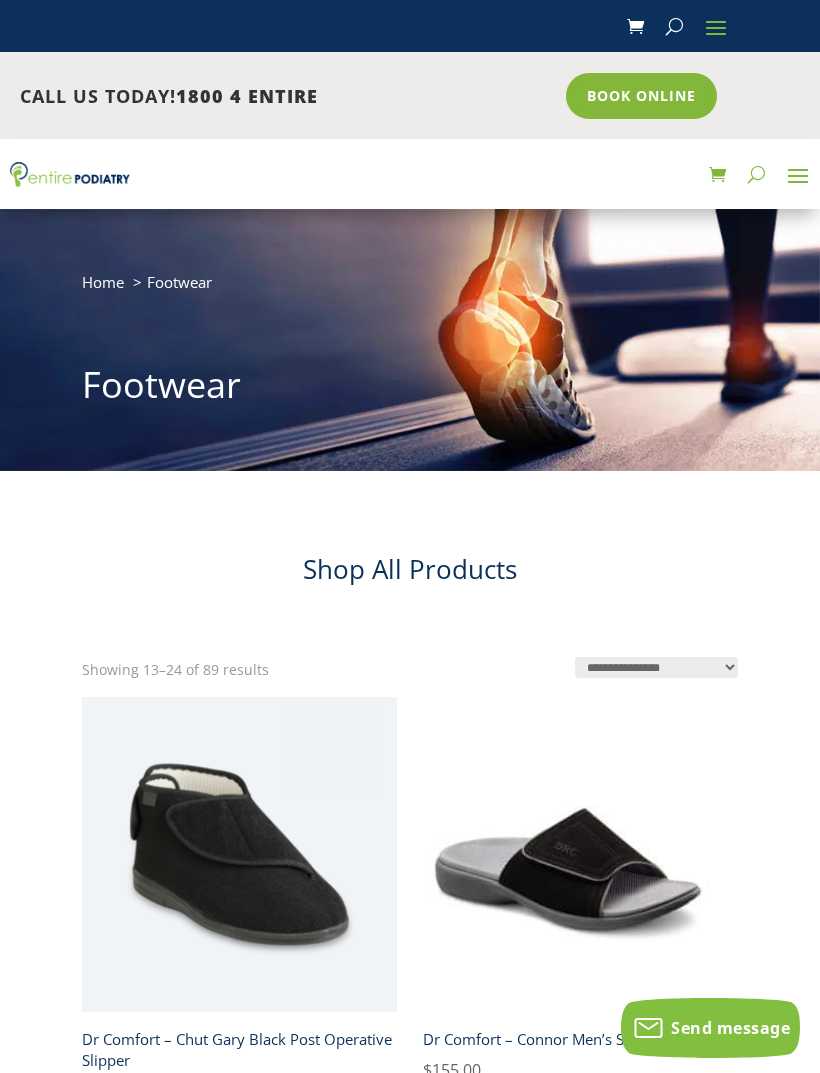 click on "**********" at bounding box center (410, 1963) 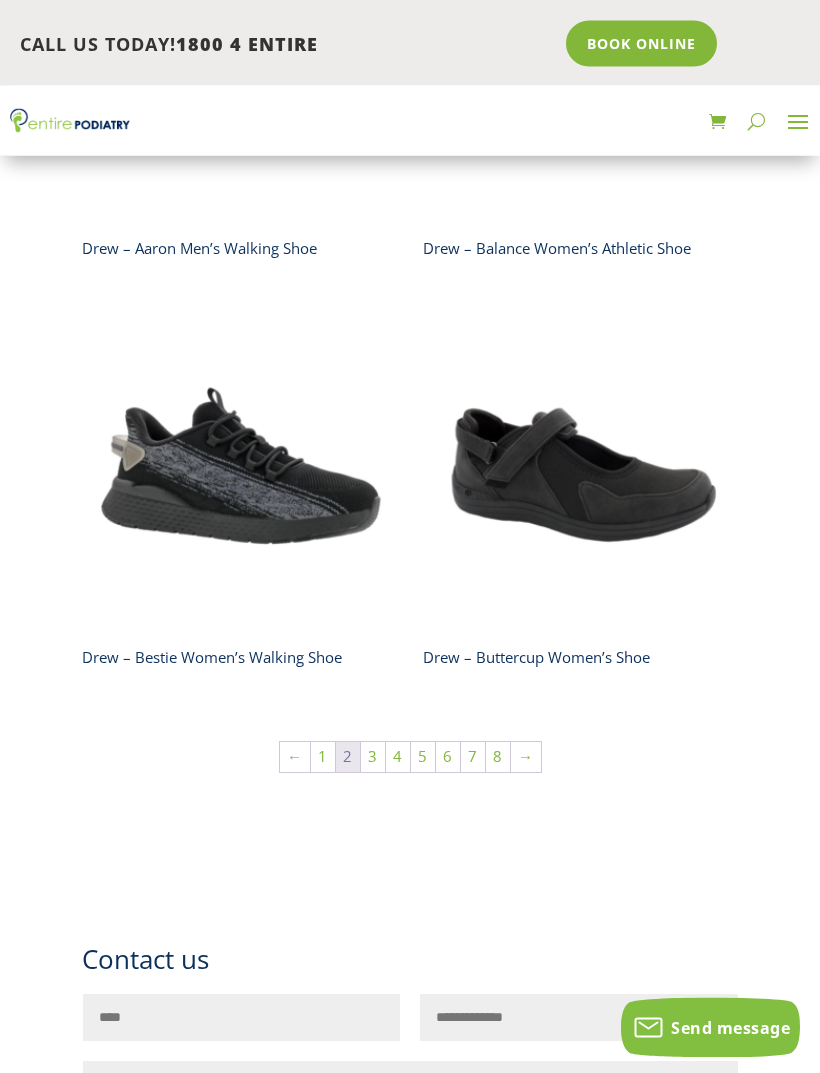 scroll, scrollTop: 2617, scrollLeft: 0, axis: vertical 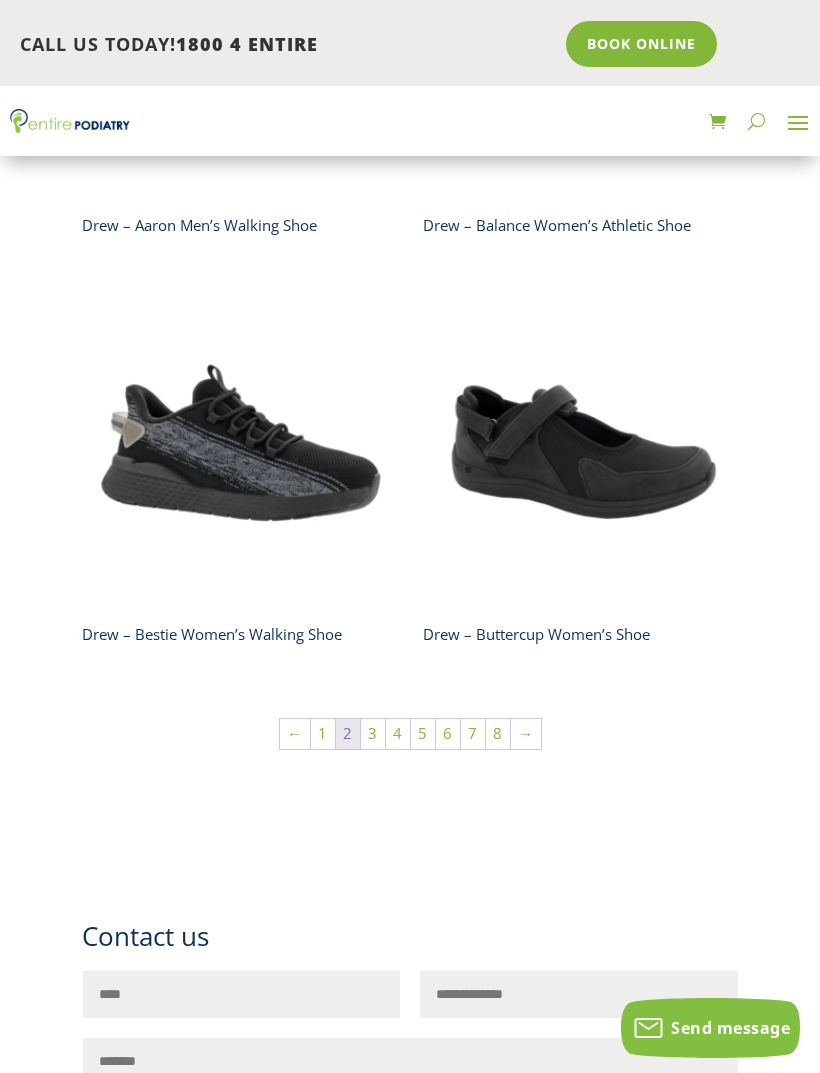 click on "3" at bounding box center (373, 734) 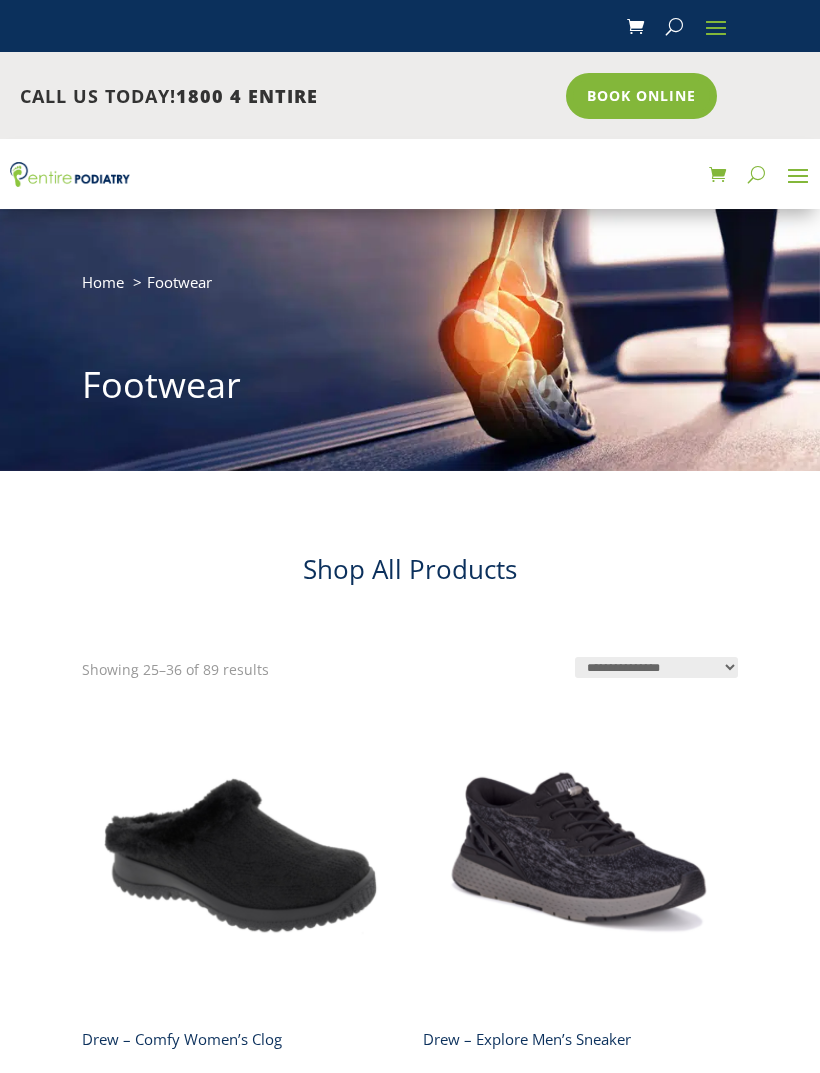scroll, scrollTop: 0, scrollLeft: 0, axis: both 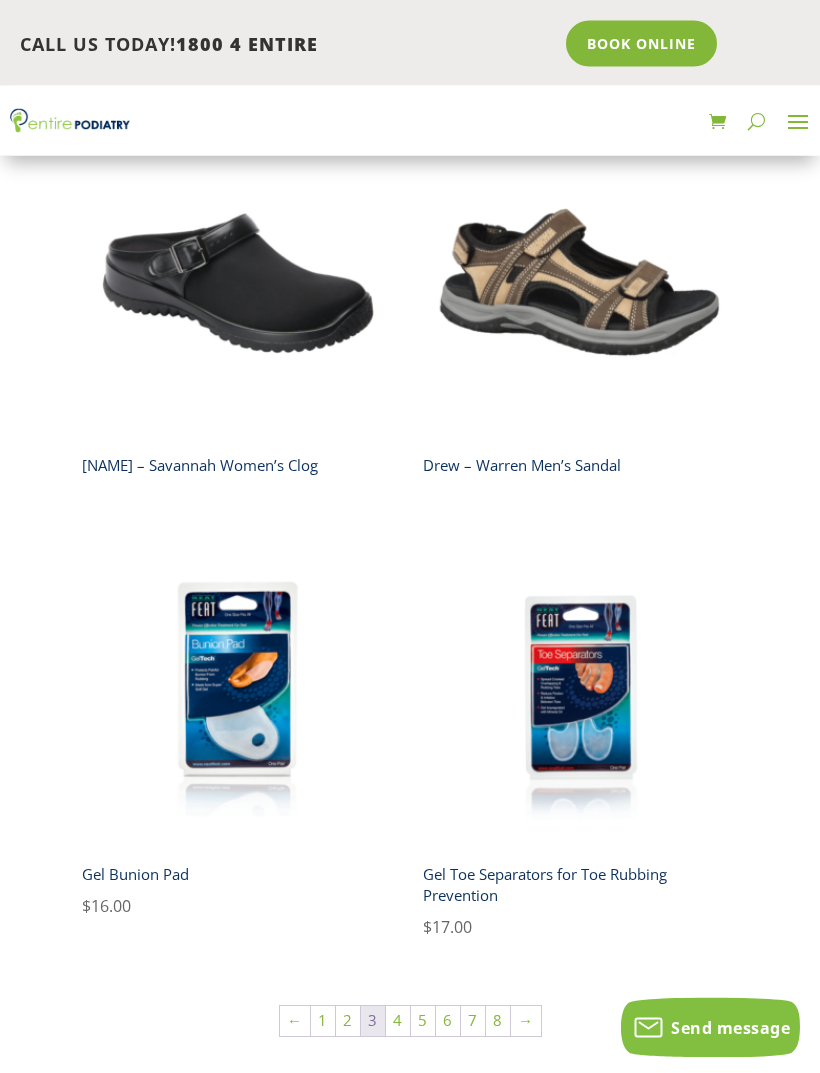 click at bounding box center [239, 282] 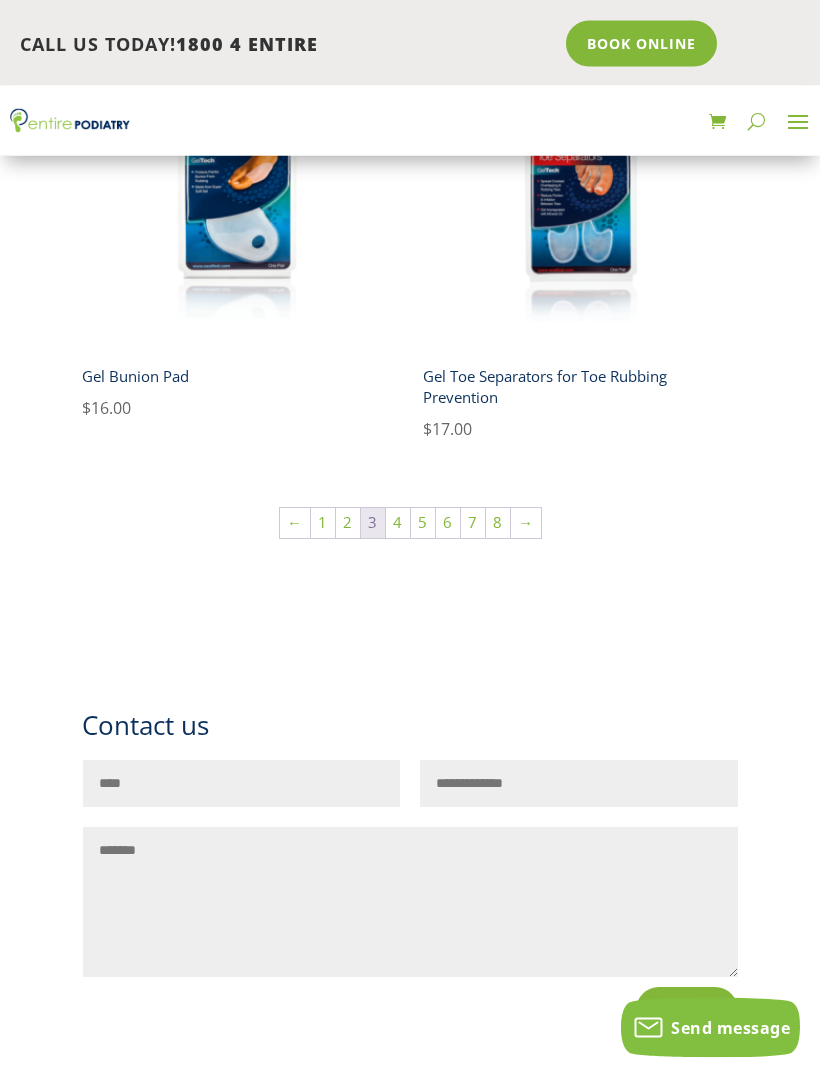 scroll, scrollTop: 2729, scrollLeft: 0, axis: vertical 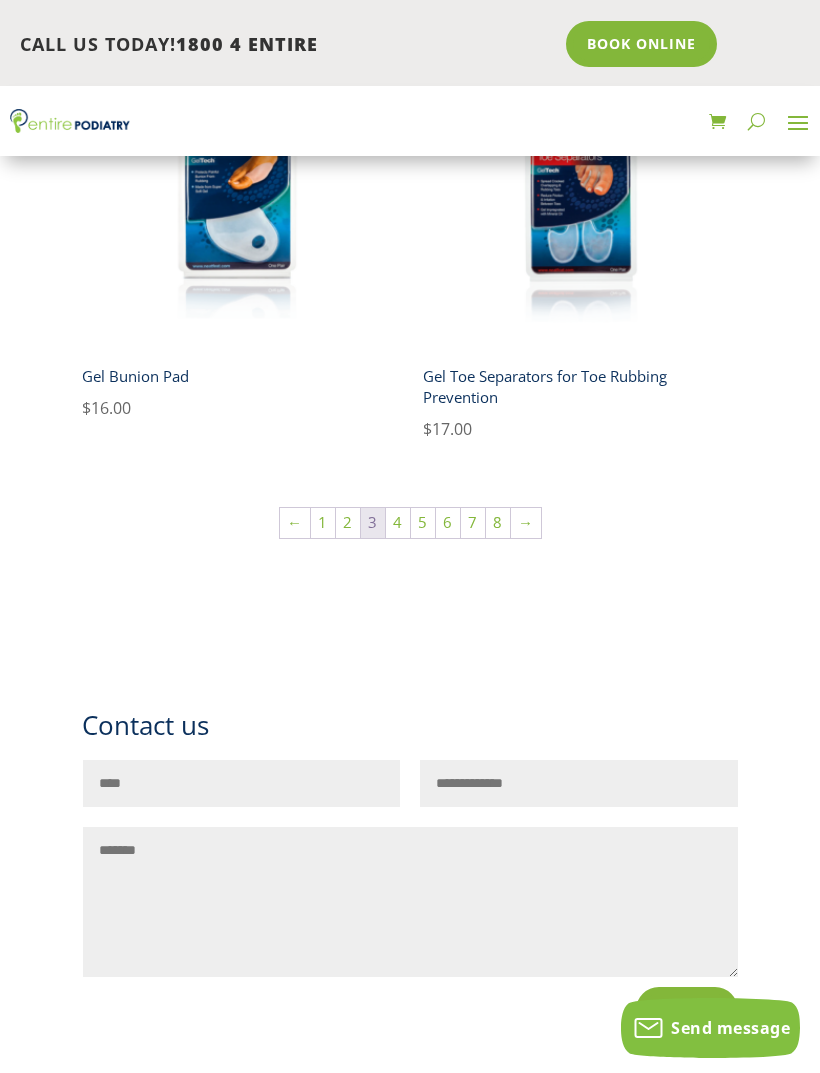 click on "4" at bounding box center [398, 523] 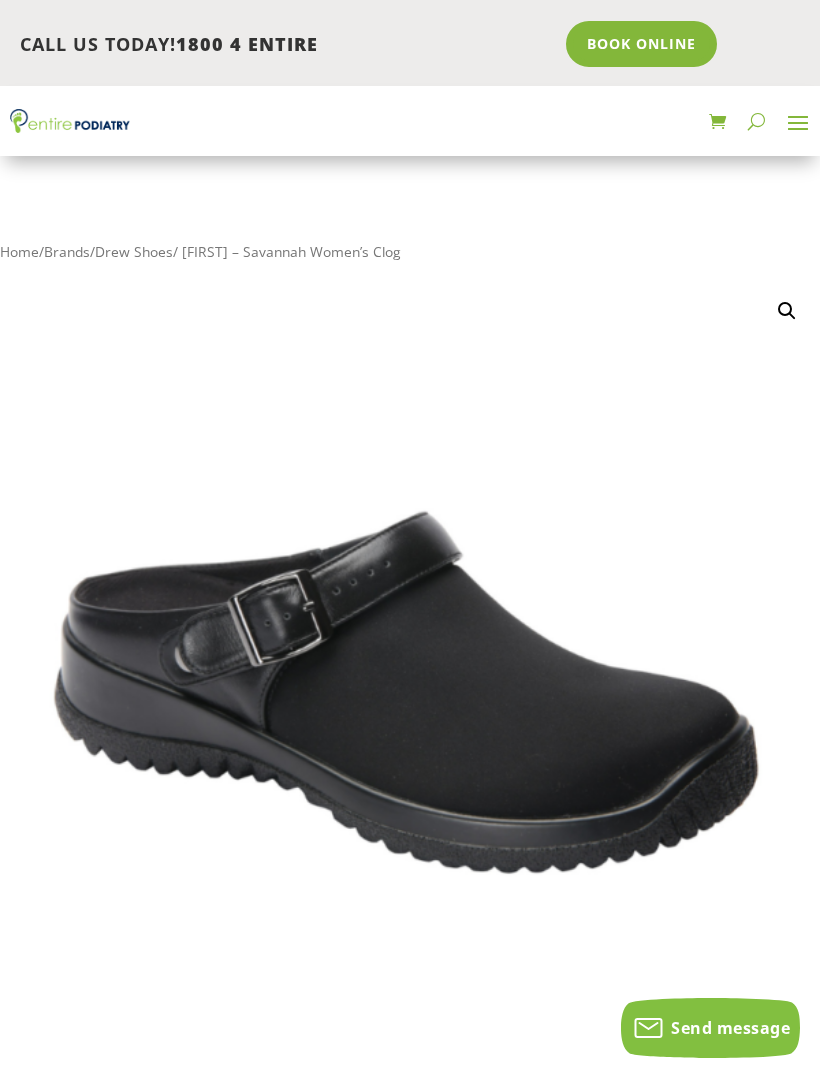scroll, scrollTop: 621, scrollLeft: 0, axis: vertical 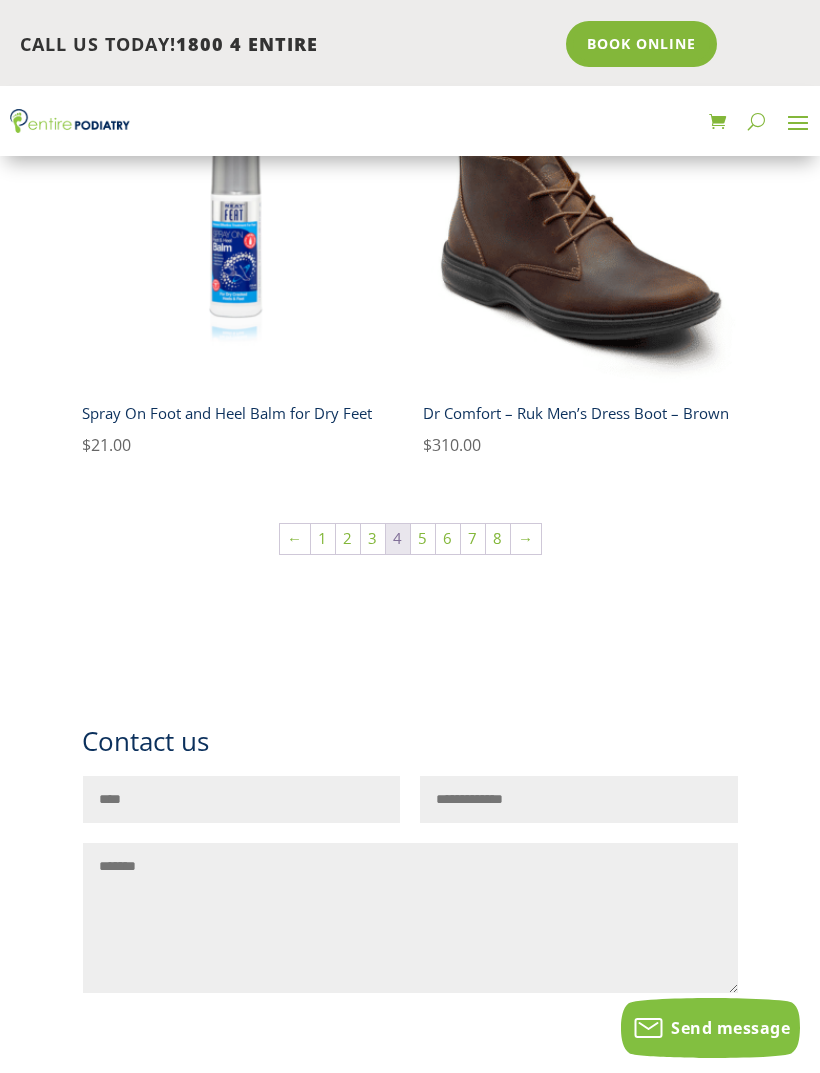 click on "5" at bounding box center [423, 539] 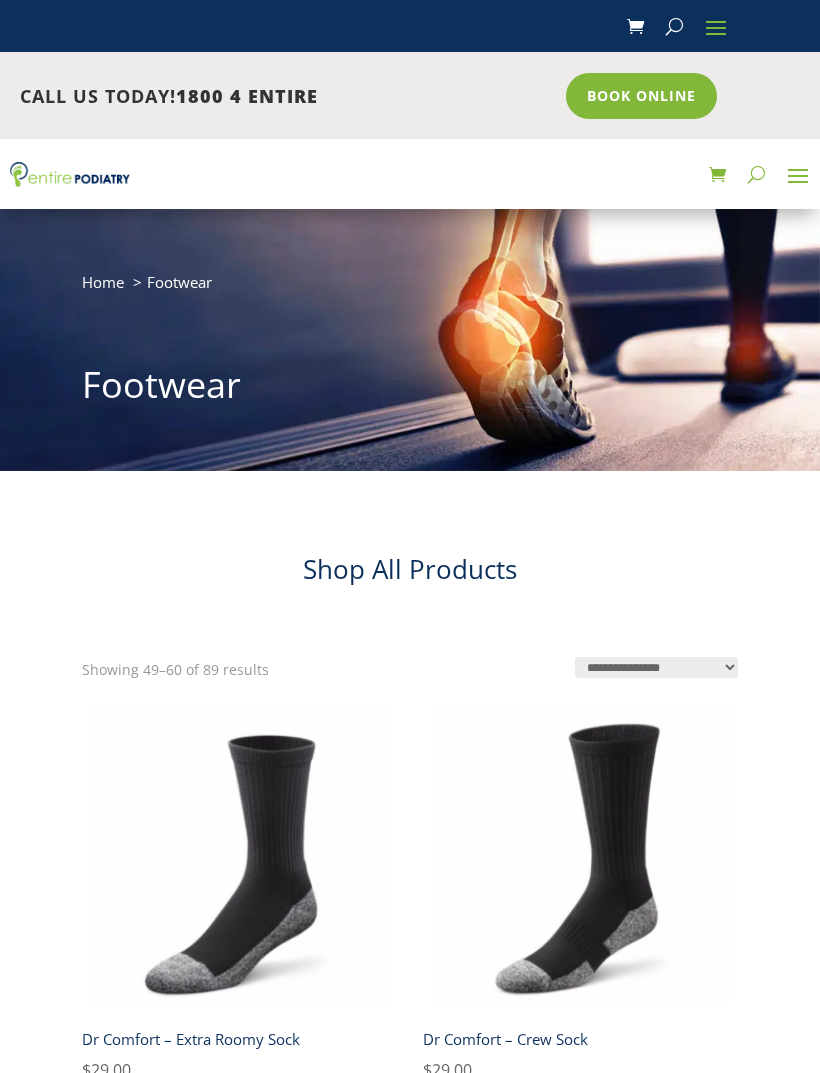 scroll, scrollTop: 0, scrollLeft: 0, axis: both 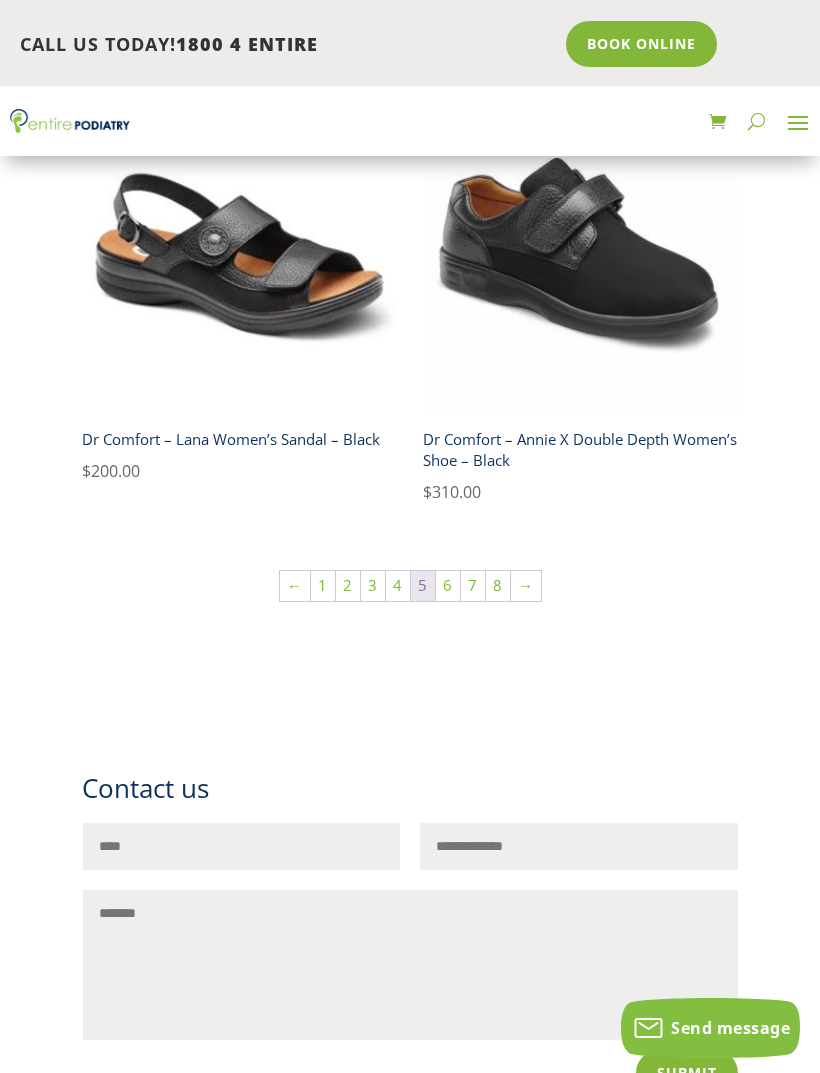 click on "6" at bounding box center [448, 586] 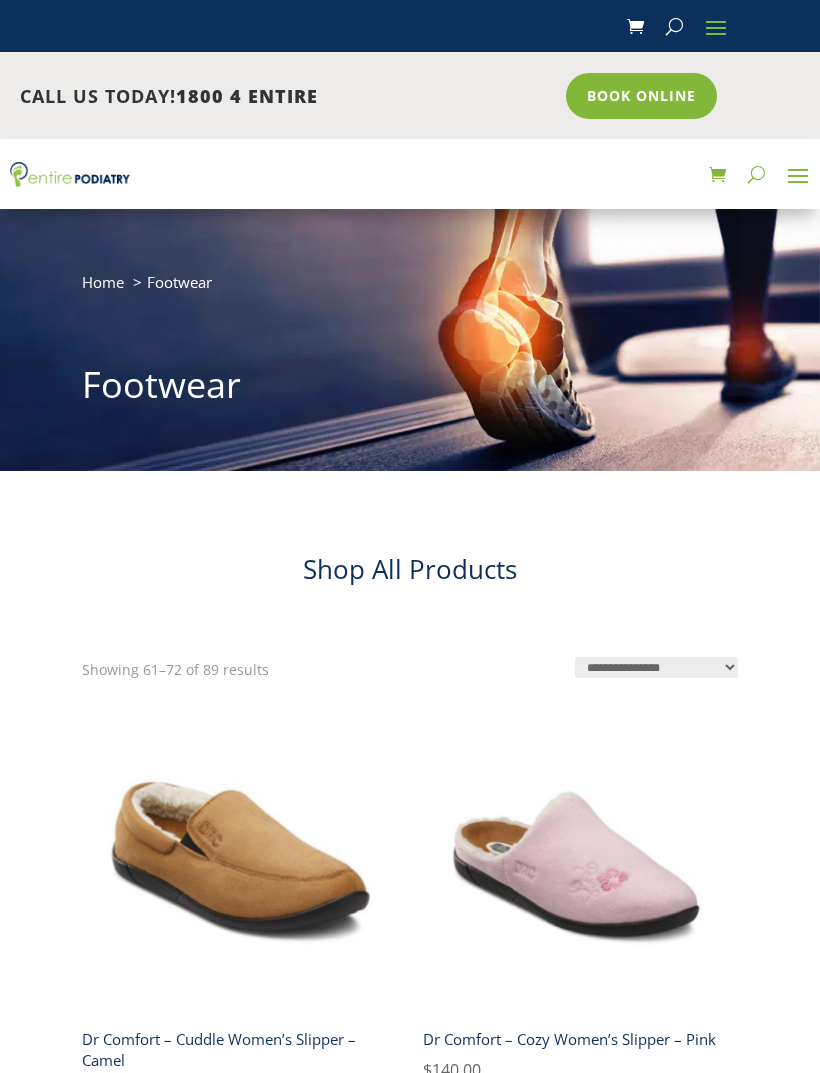 scroll, scrollTop: 0, scrollLeft: 0, axis: both 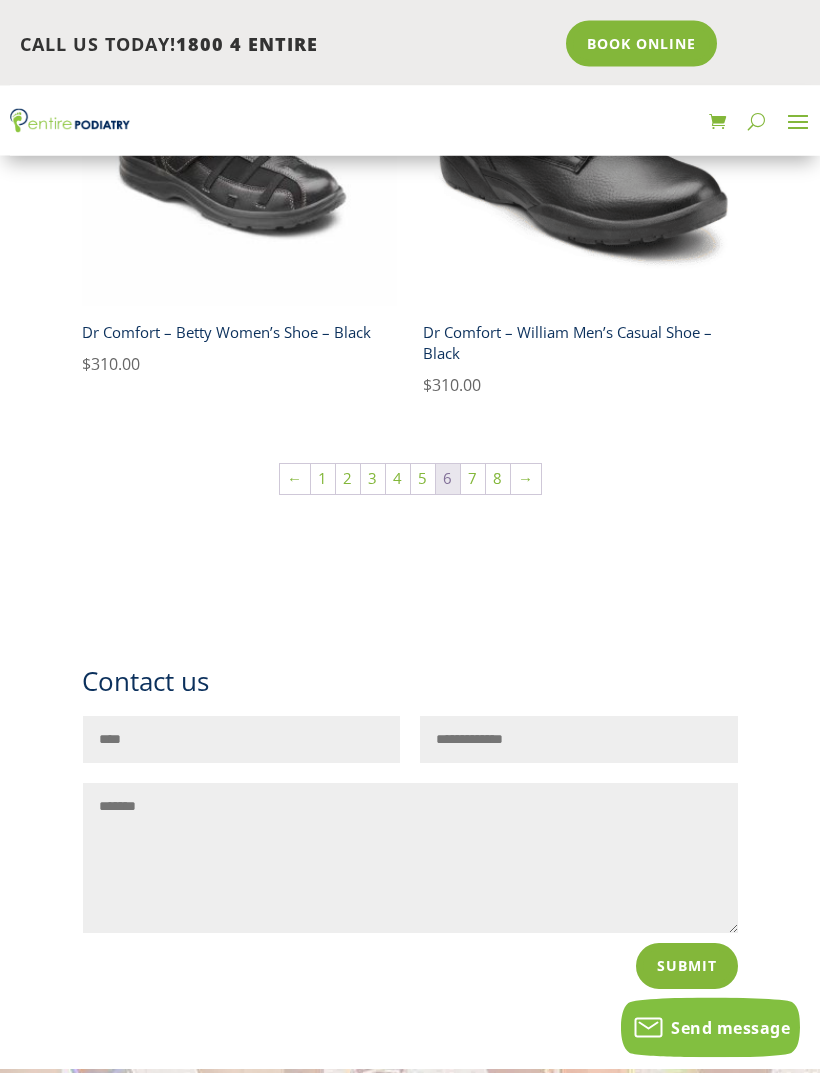 click on "7" at bounding box center (473, 480) 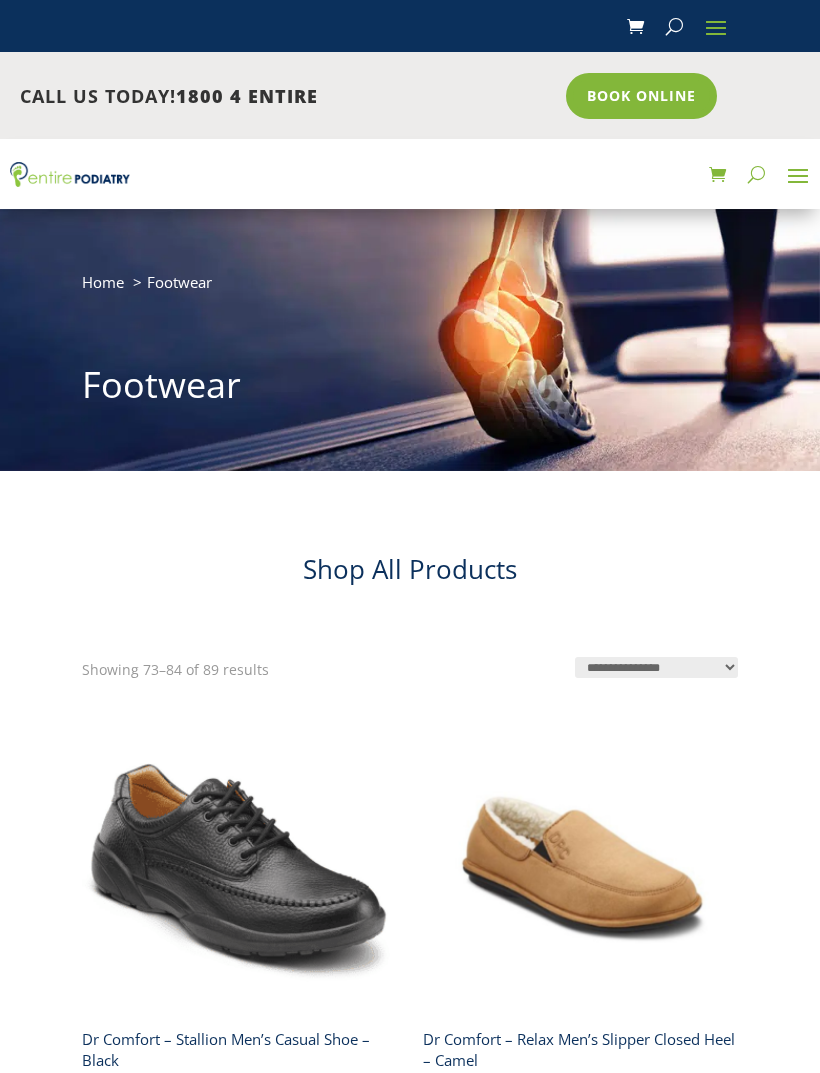 scroll, scrollTop: 0, scrollLeft: 0, axis: both 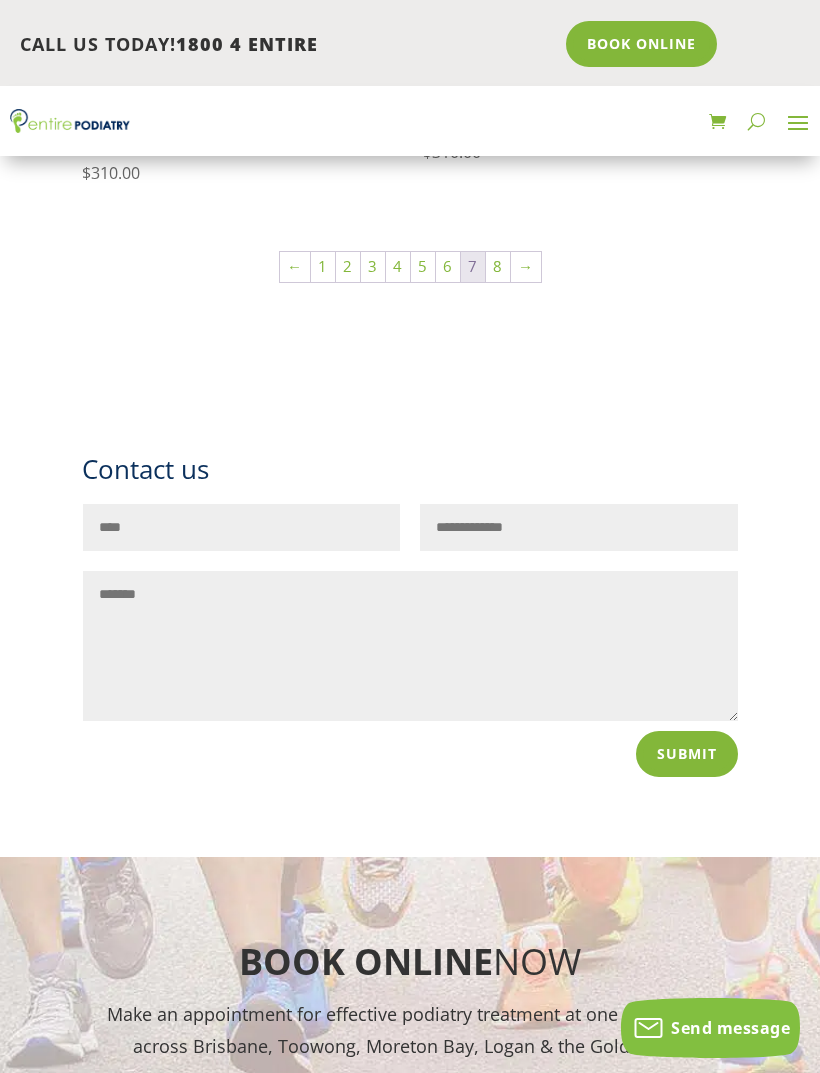 click on "8" at bounding box center (498, 267) 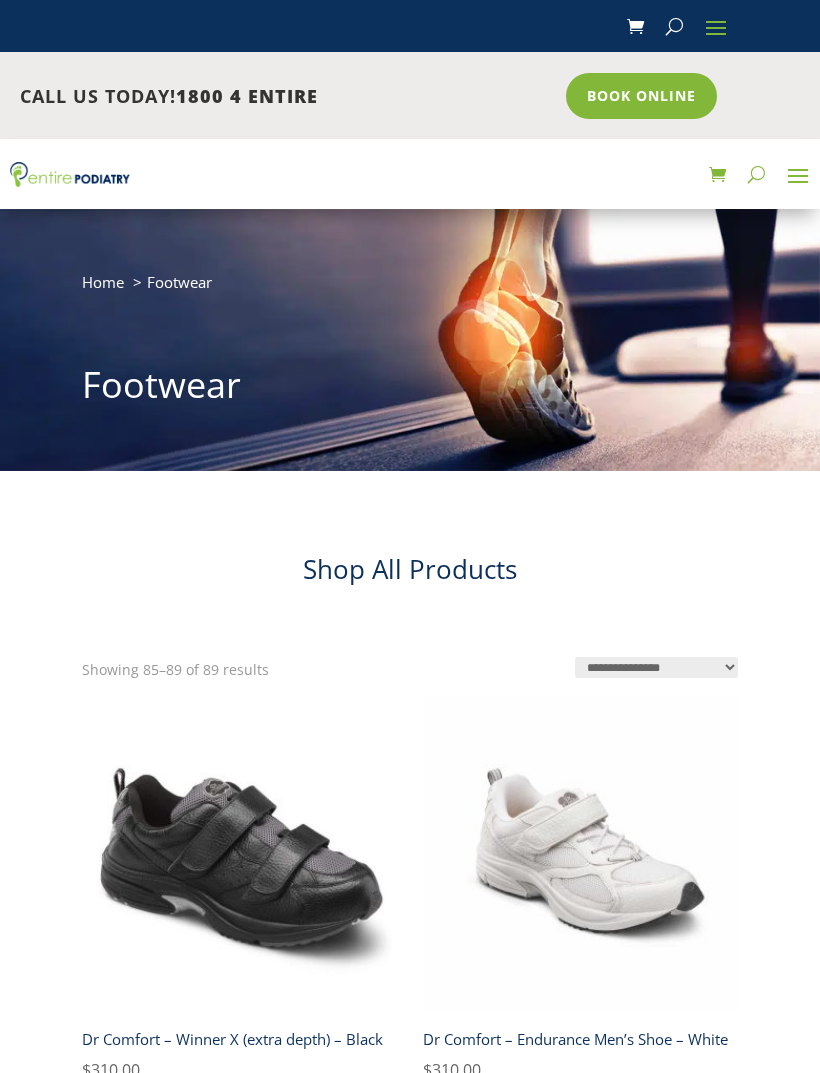 scroll, scrollTop: 0, scrollLeft: 0, axis: both 